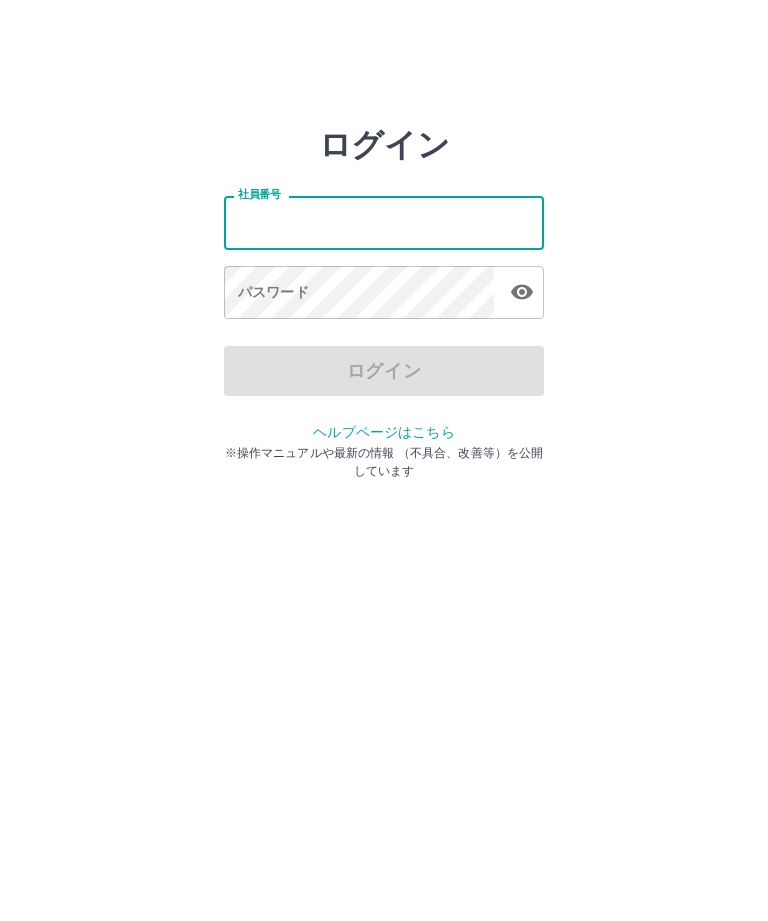 scroll, scrollTop: 0, scrollLeft: 0, axis: both 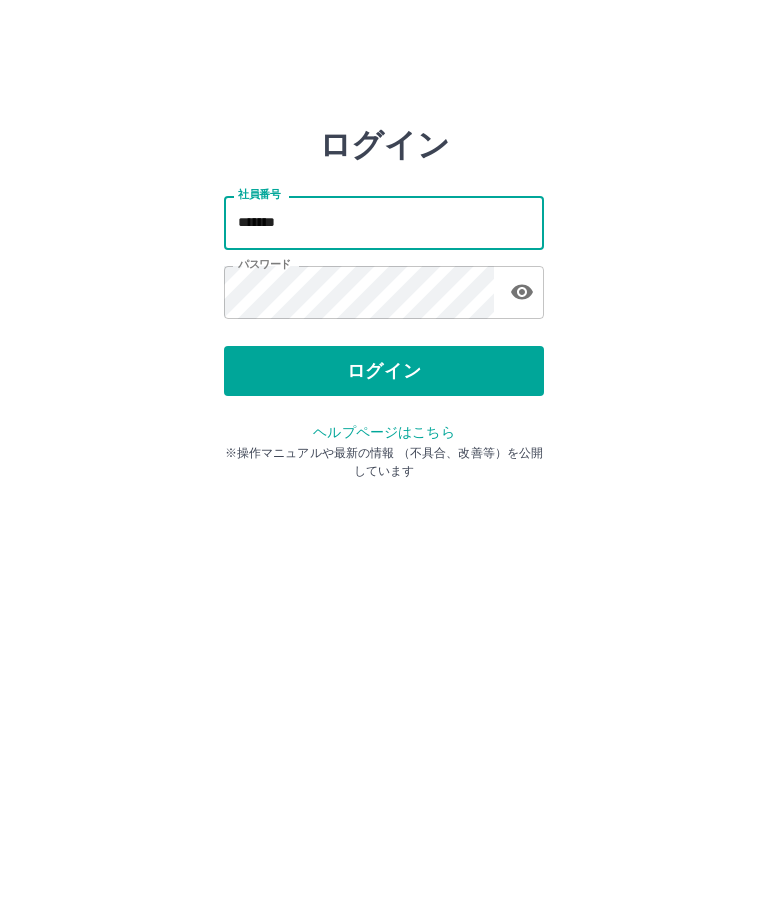 click on "ログイン" at bounding box center [384, 371] 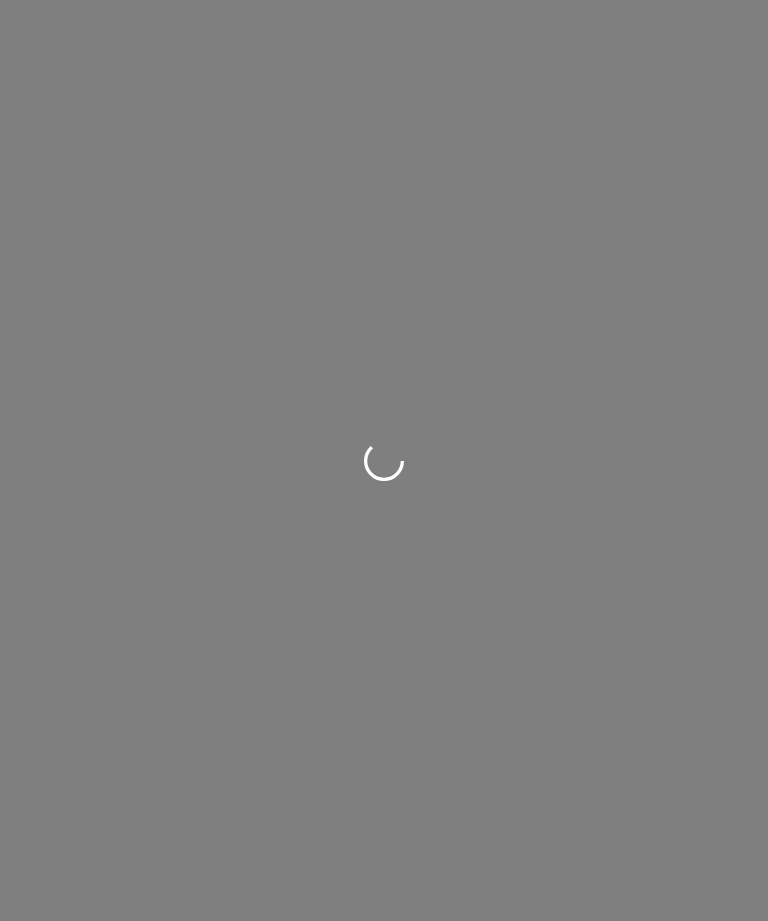 scroll, scrollTop: 0, scrollLeft: 0, axis: both 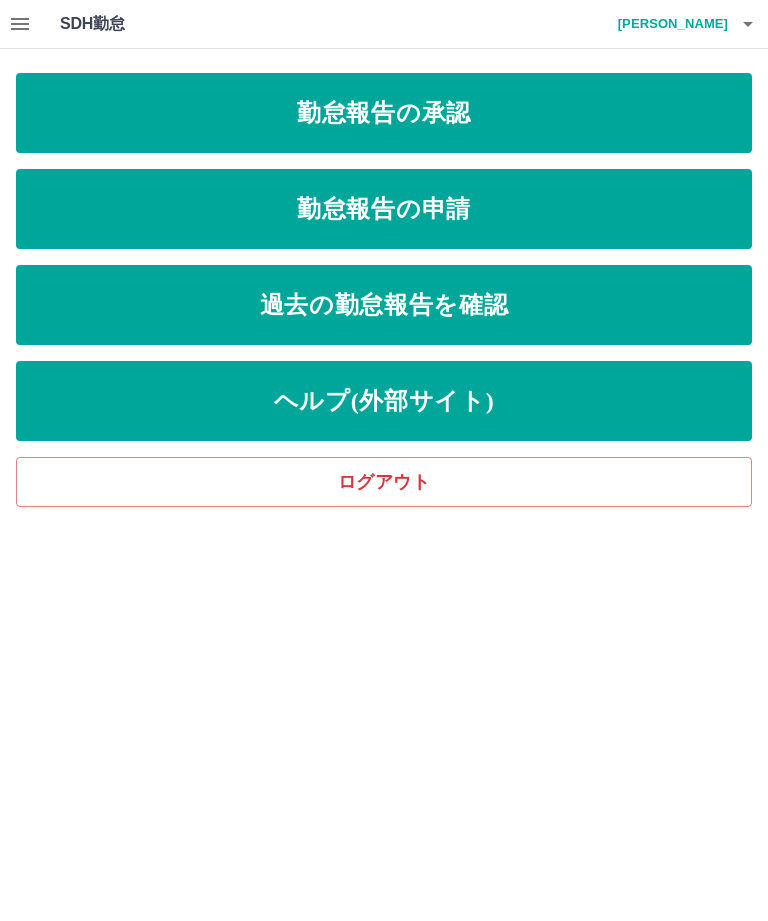 click on "勤怠報告の承認" at bounding box center [384, 113] 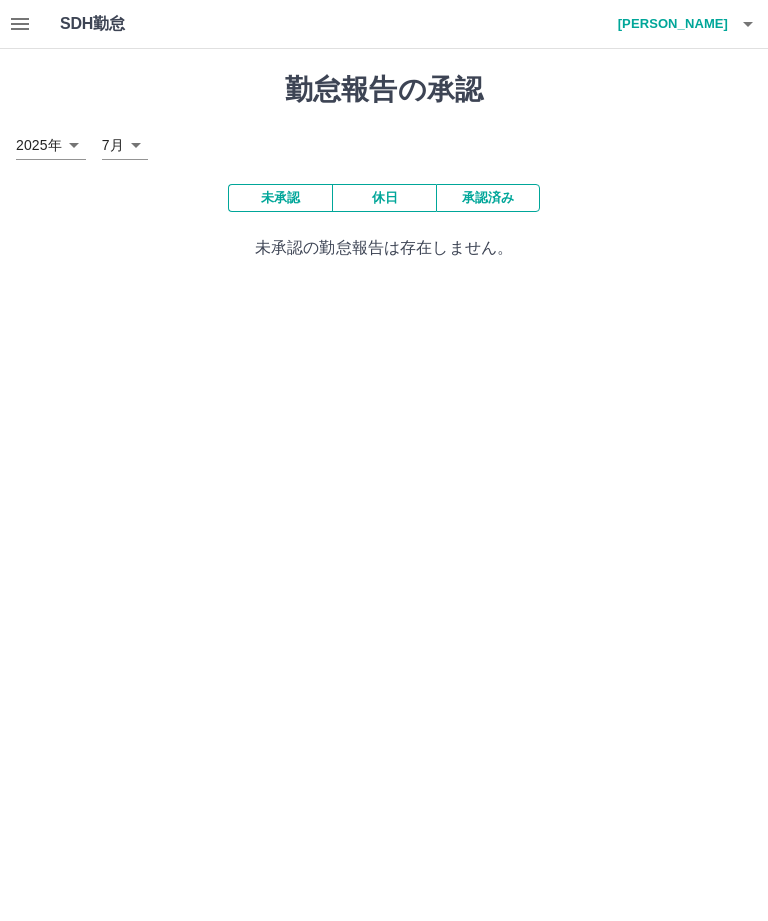 click on "承認済み" at bounding box center (488, 198) 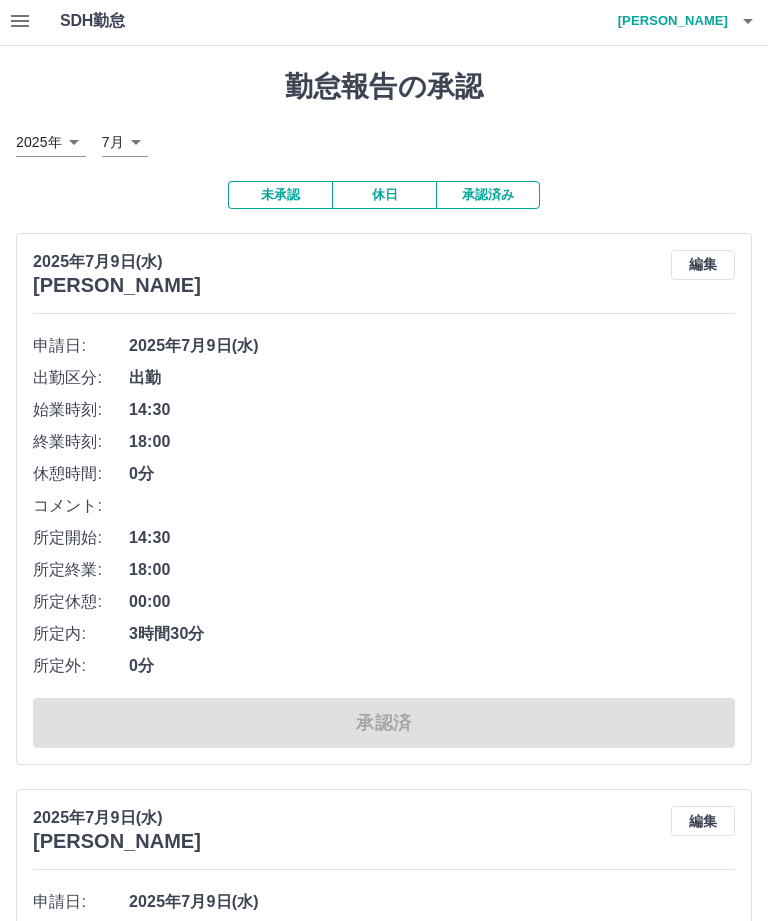 scroll, scrollTop: 0, scrollLeft: 0, axis: both 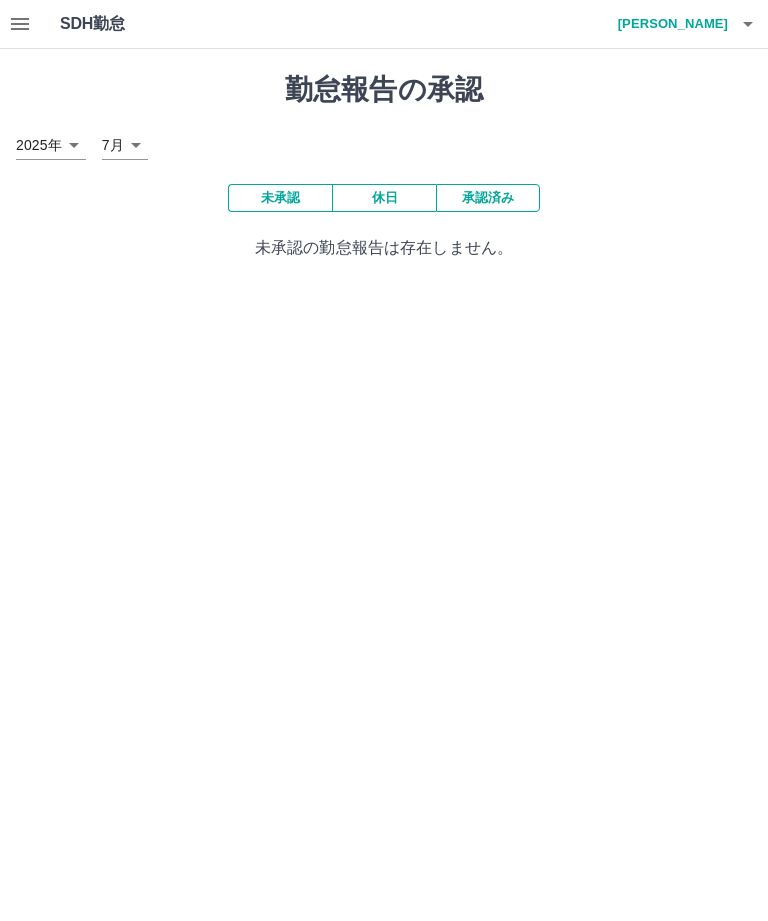click on "SDH勤怠 佐藤　尚子 勤怠報告の承認 2025年 **** 7月 * 未承認 休日 承認済み 未承認の勤怠報告は存在しません。 SDH勤怠" at bounding box center [384, 142] 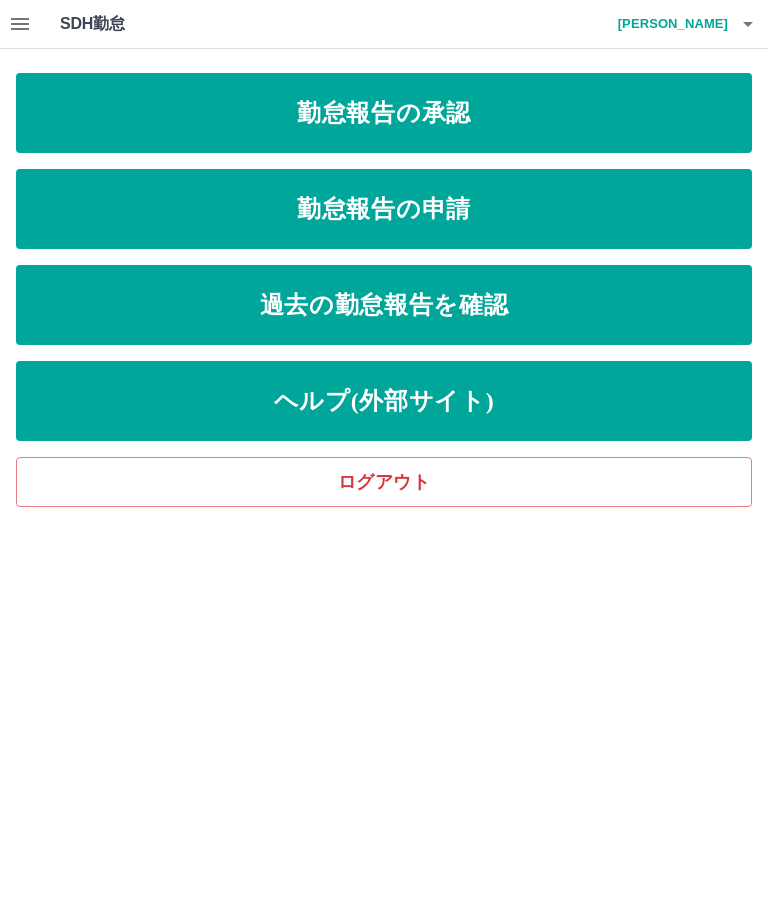 click on "勤怠報告の申請" at bounding box center [384, 209] 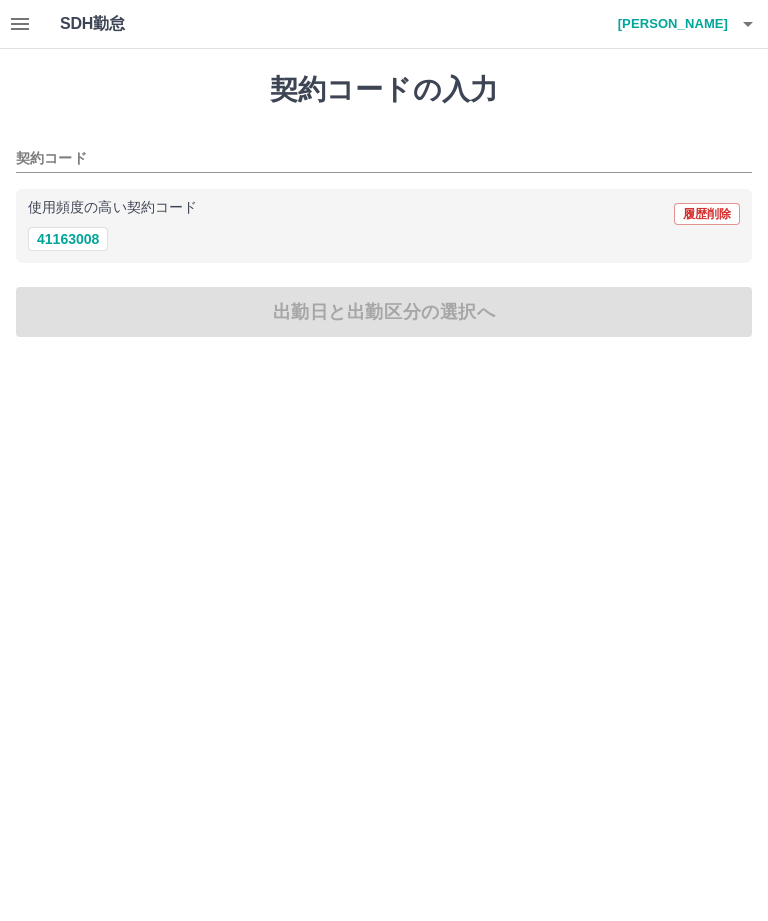 click on "41163008" at bounding box center (68, 239) 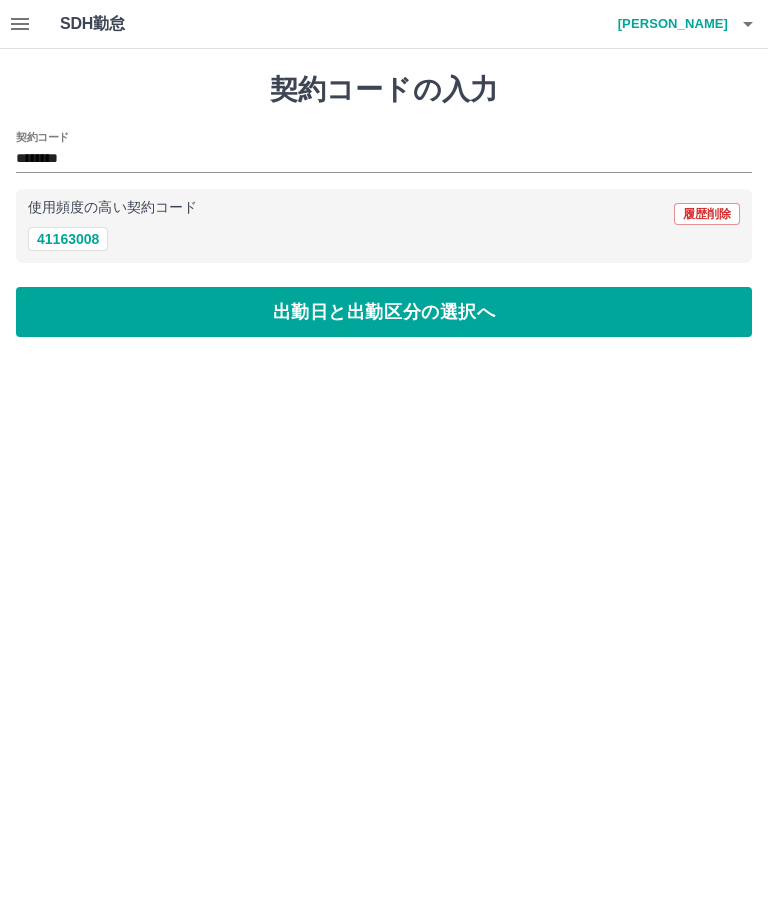 click on "出勤日と出勤区分の選択へ" at bounding box center (384, 312) 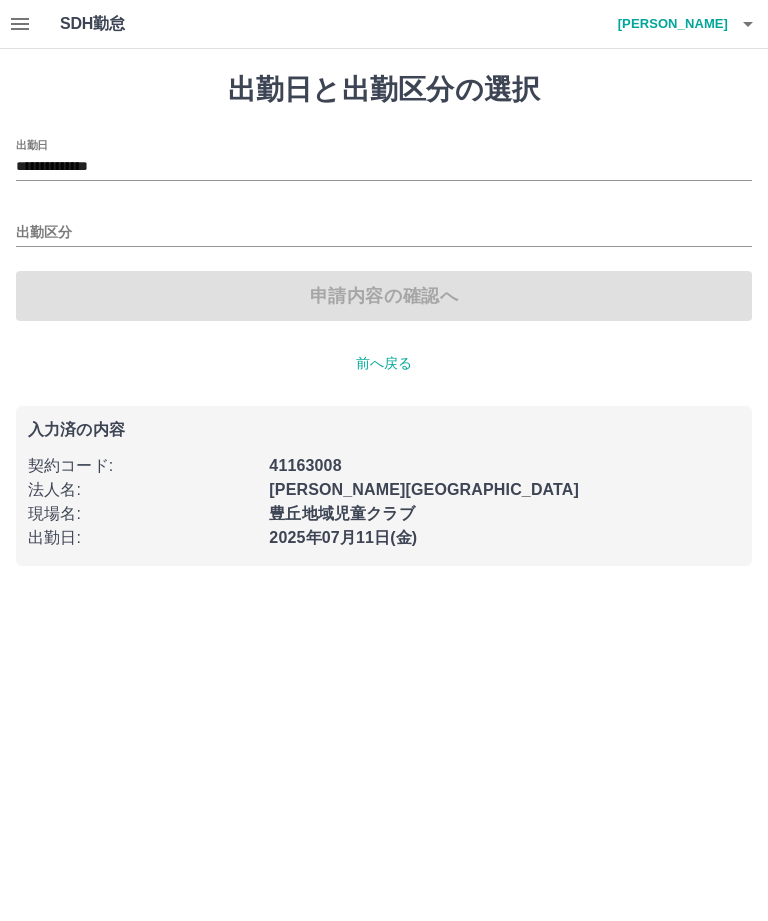 click on "**********" at bounding box center [384, 167] 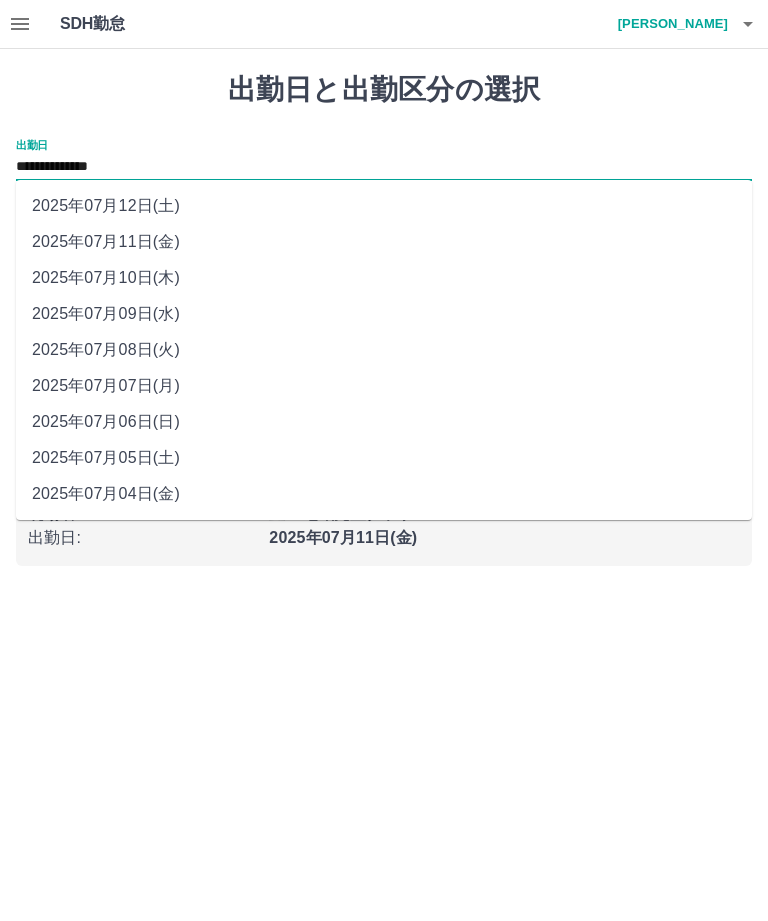 click on "2025年07月10日(木)" at bounding box center (384, 278) 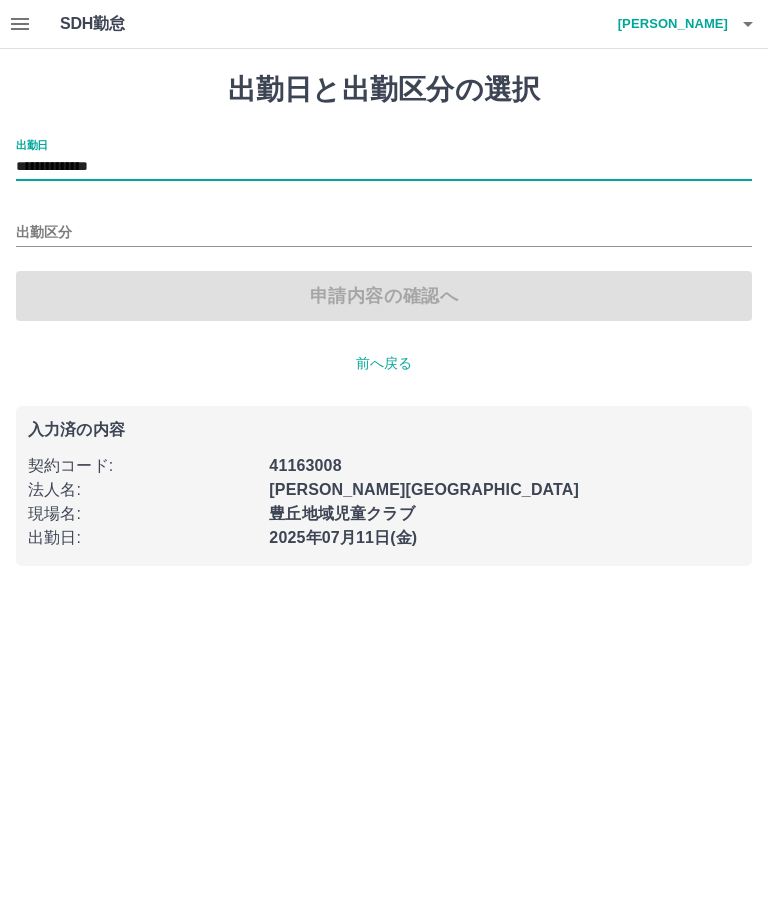 click on "出勤区分" at bounding box center [384, 233] 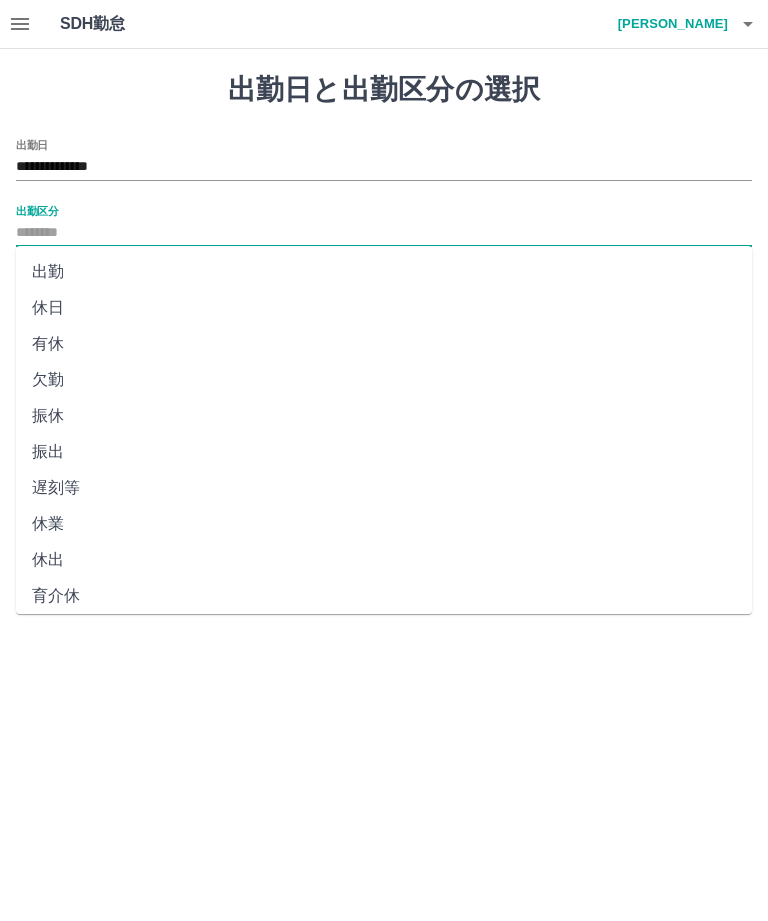 click on "出勤" at bounding box center (384, 272) 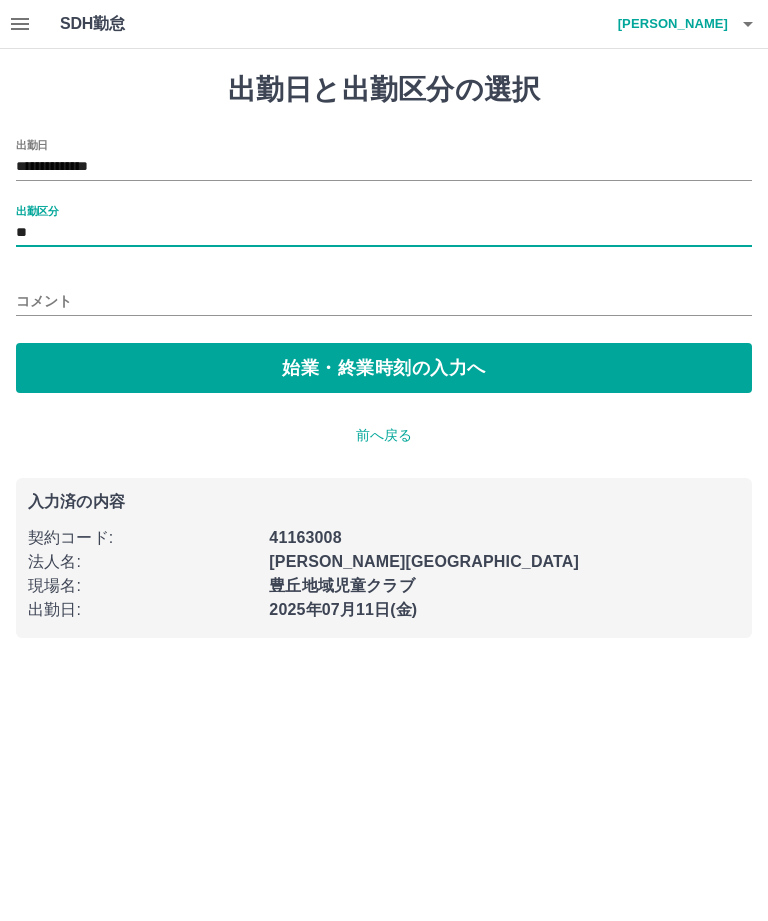 type on "**" 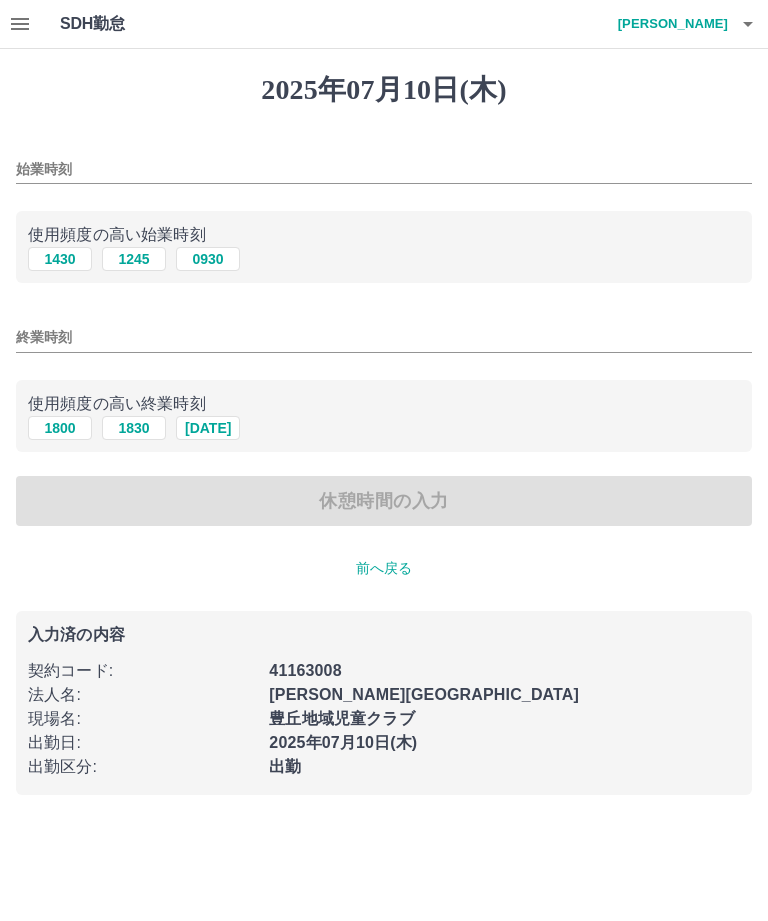 click on "1245" at bounding box center (134, 259) 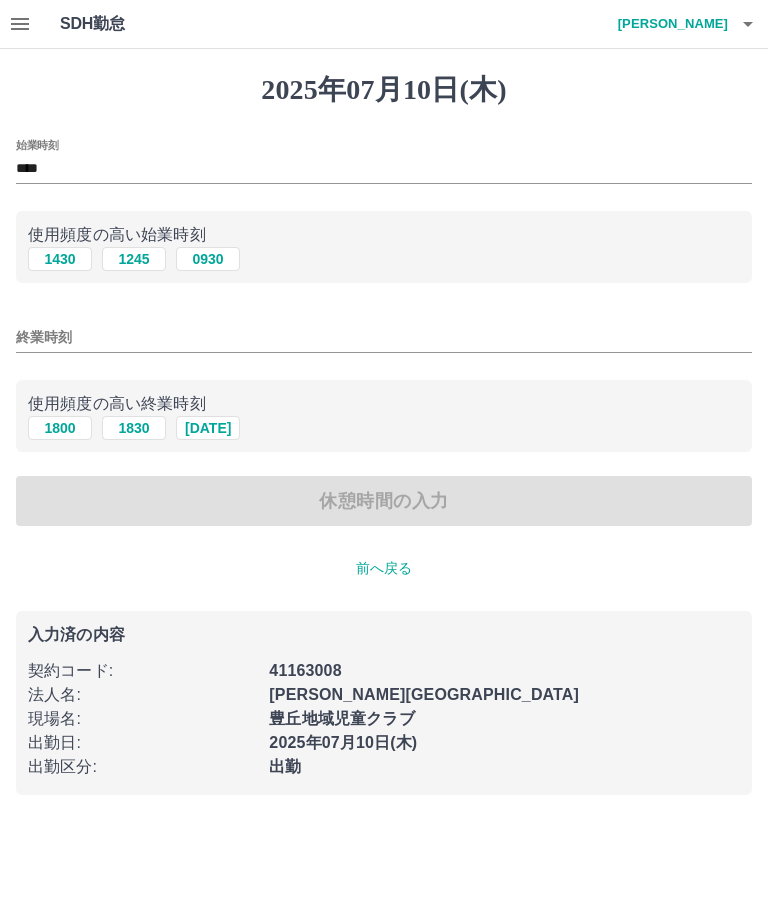 click on "1830" at bounding box center (134, 428) 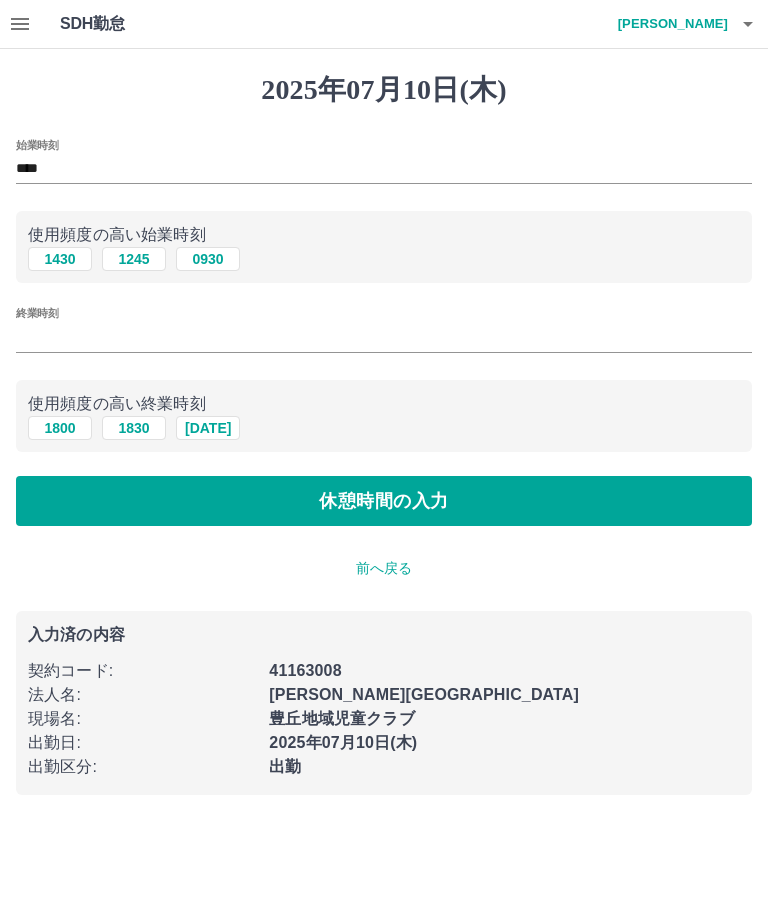 type on "****" 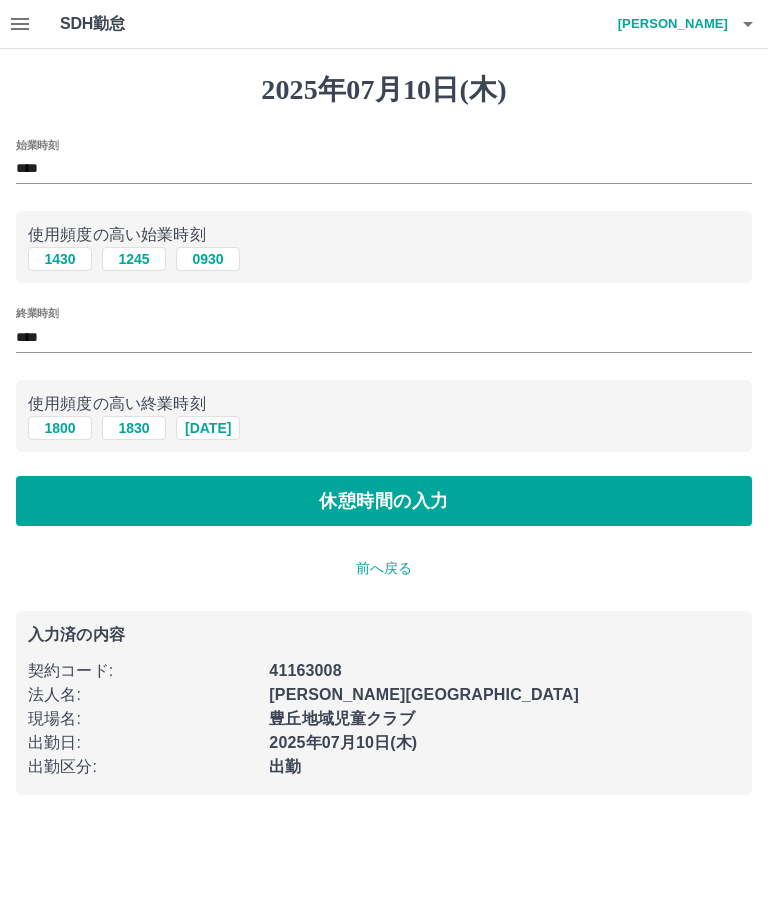 click on "休憩時間の入力" at bounding box center [384, 501] 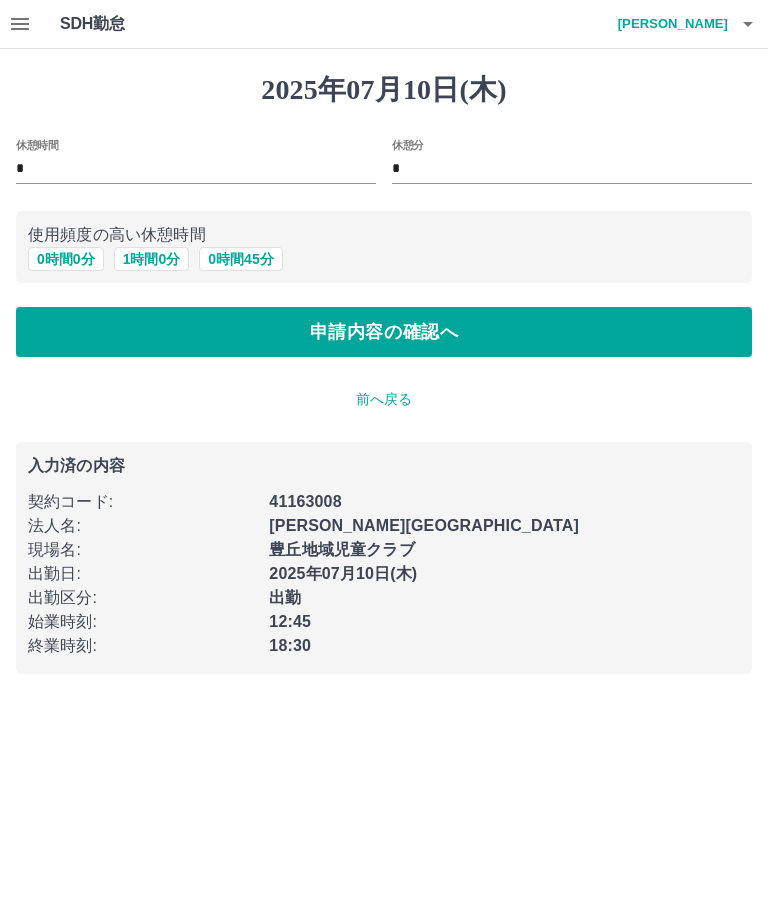 click on "申請内容の確認へ" at bounding box center (384, 332) 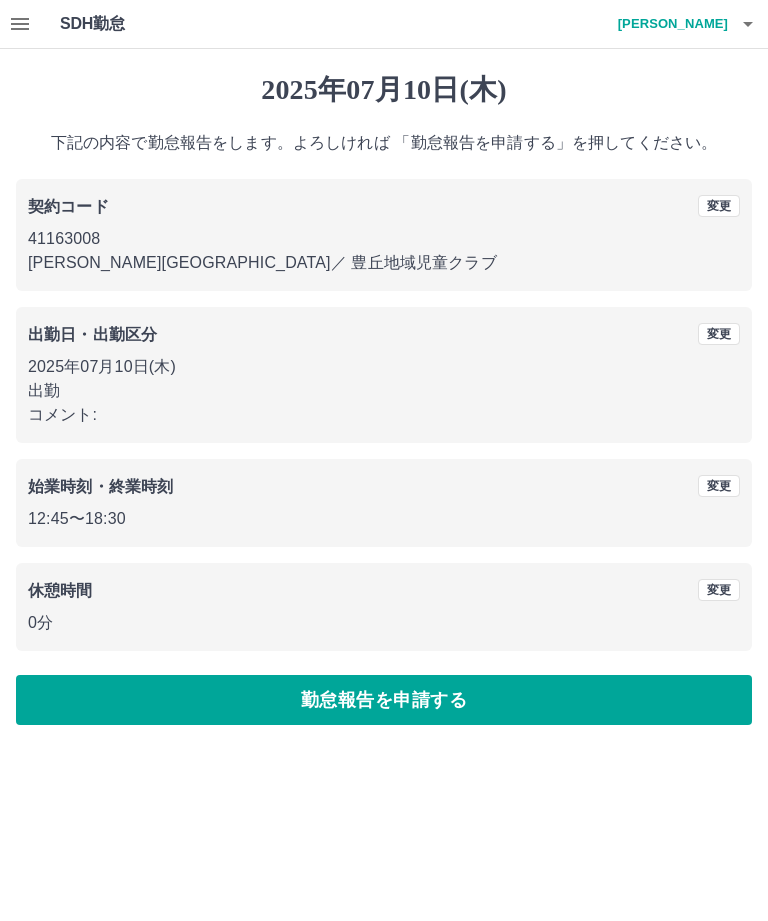 click on "勤怠報告を申請する" at bounding box center [384, 700] 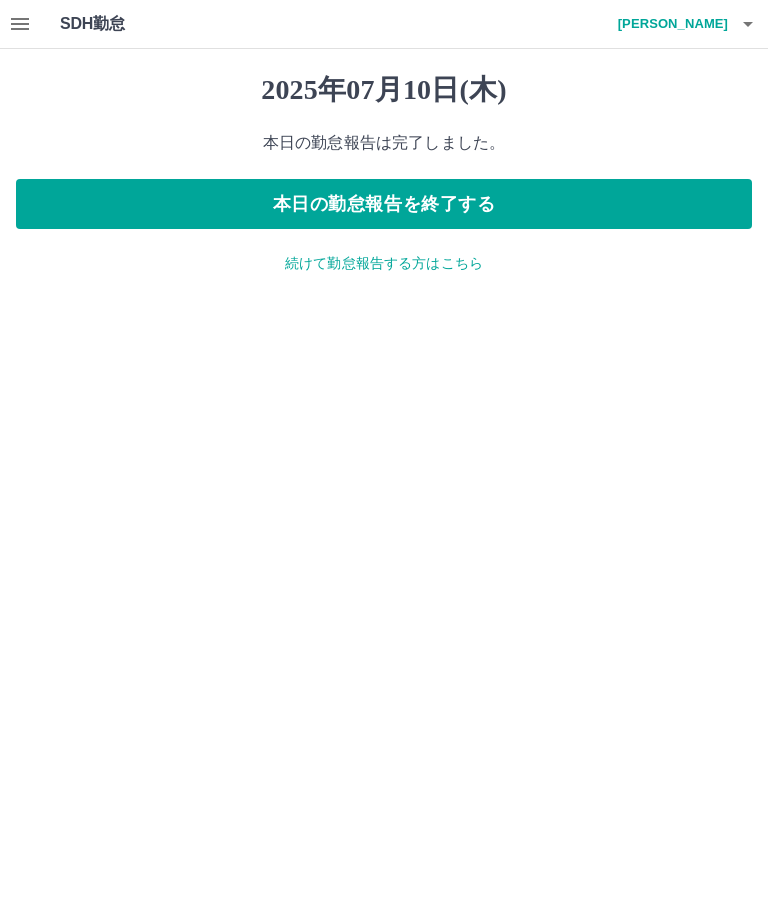 click on "続けて勤怠報告する方はこちら" at bounding box center (384, 263) 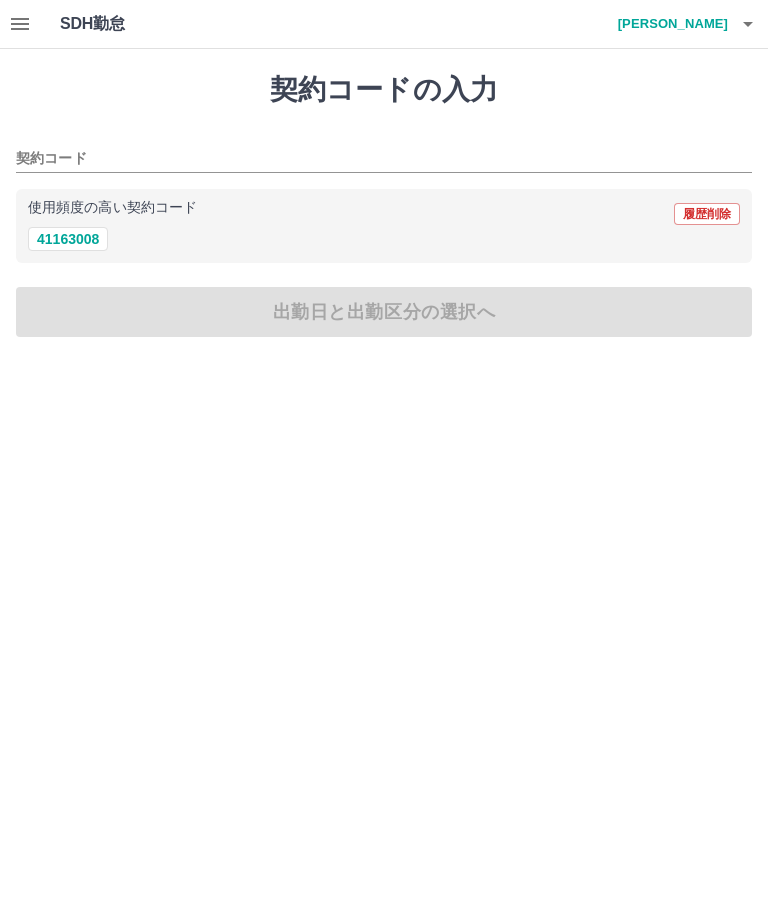 click on "41163008" at bounding box center (68, 239) 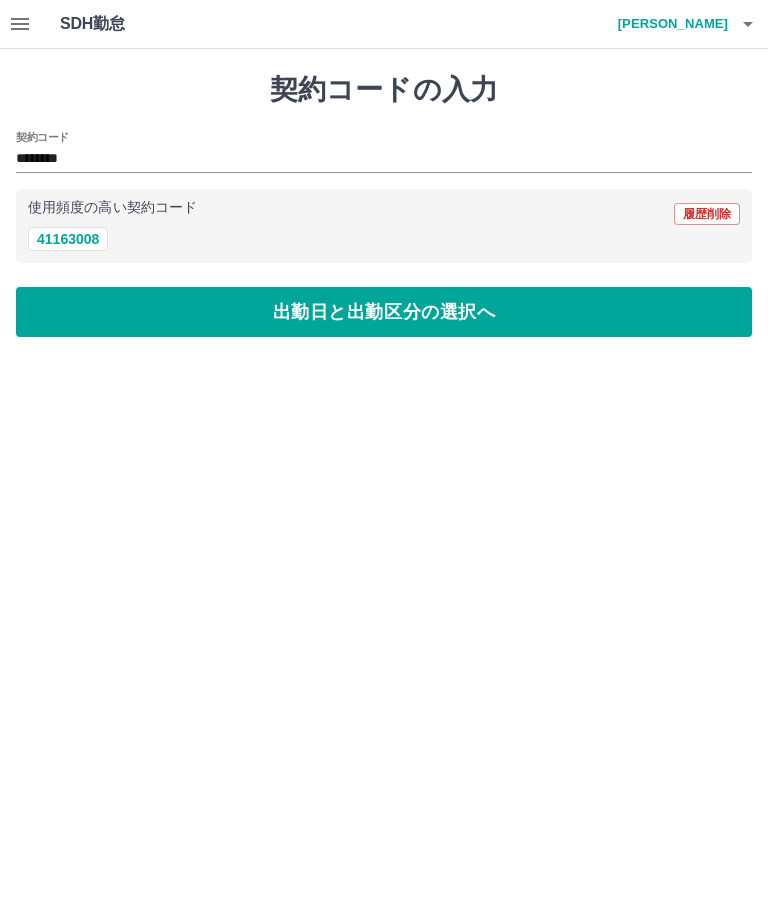 click on "出勤日と出勤区分の選択へ" at bounding box center [384, 312] 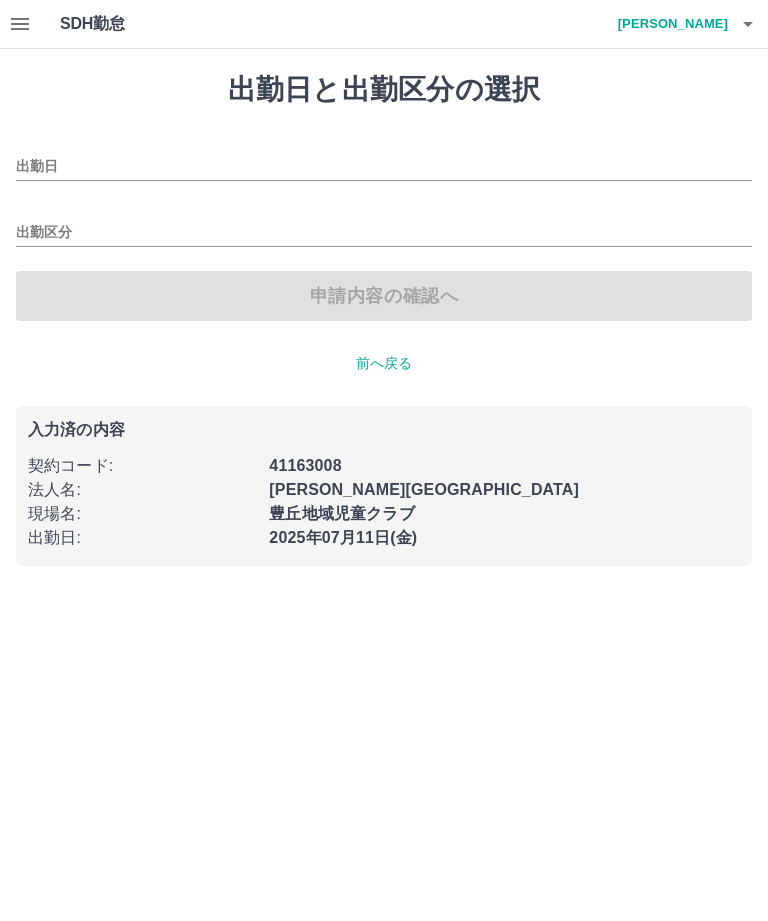 type on "**********" 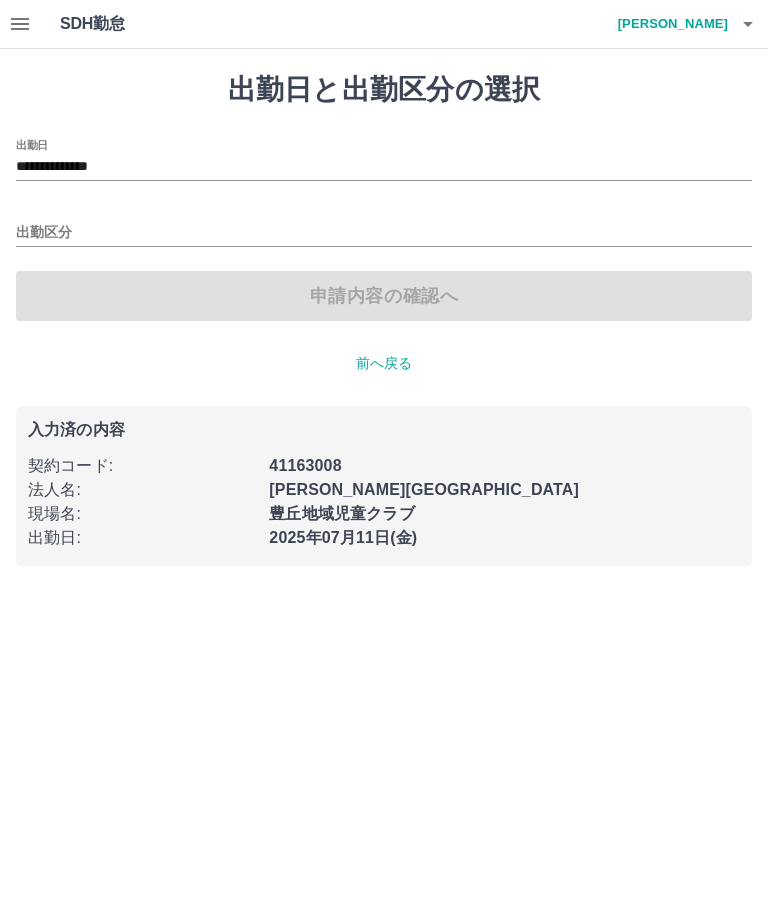click on "出勤区分" at bounding box center (384, 233) 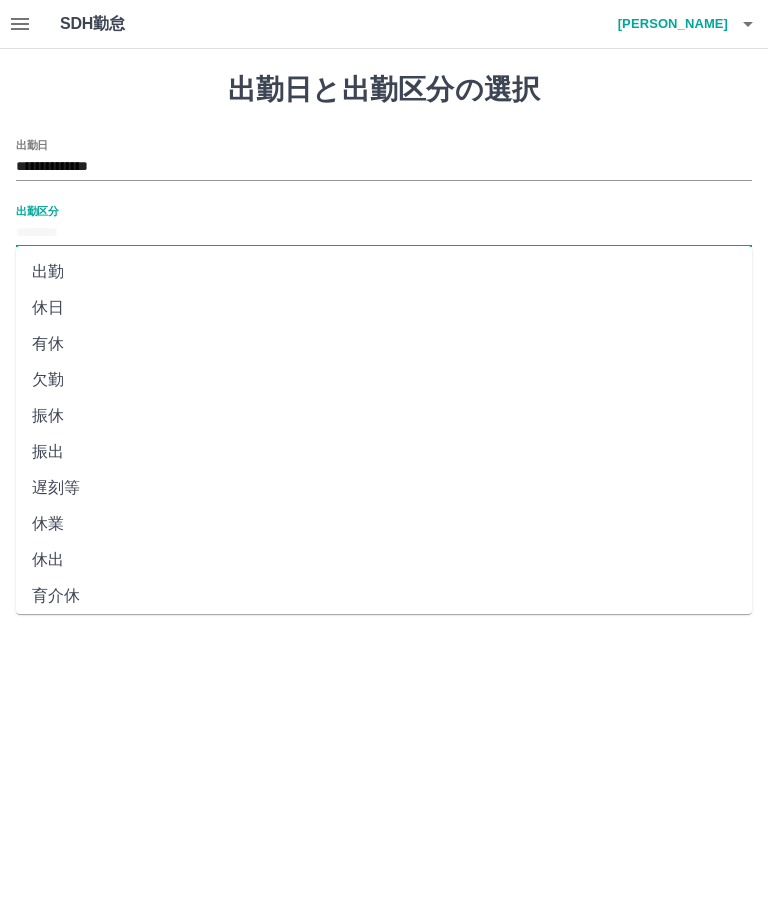 click on "出勤" at bounding box center [384, 272] 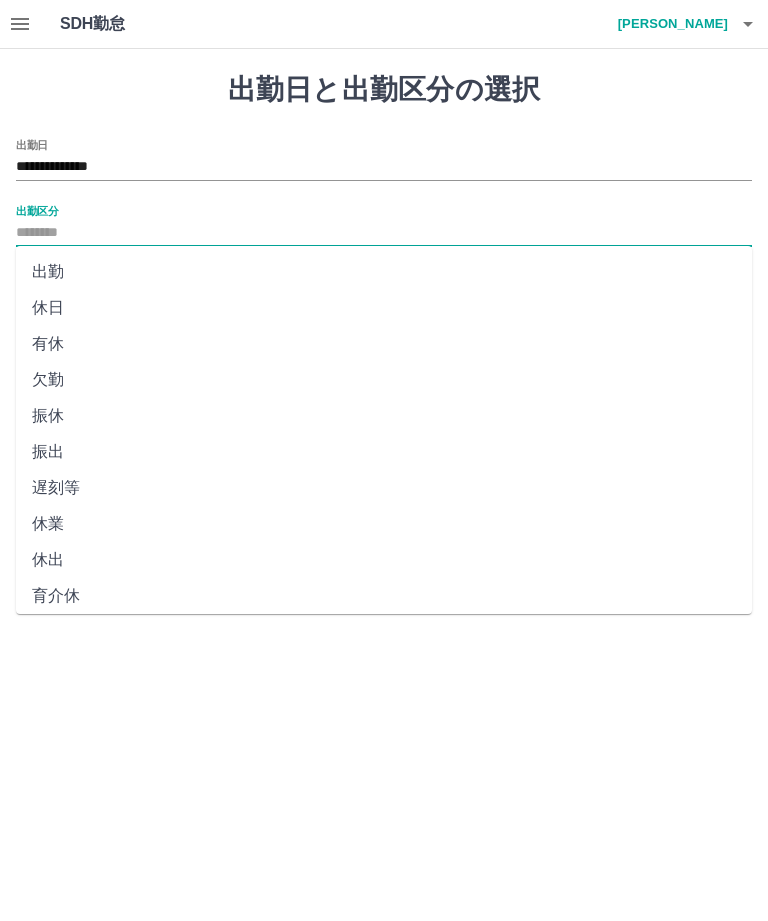type on "**" 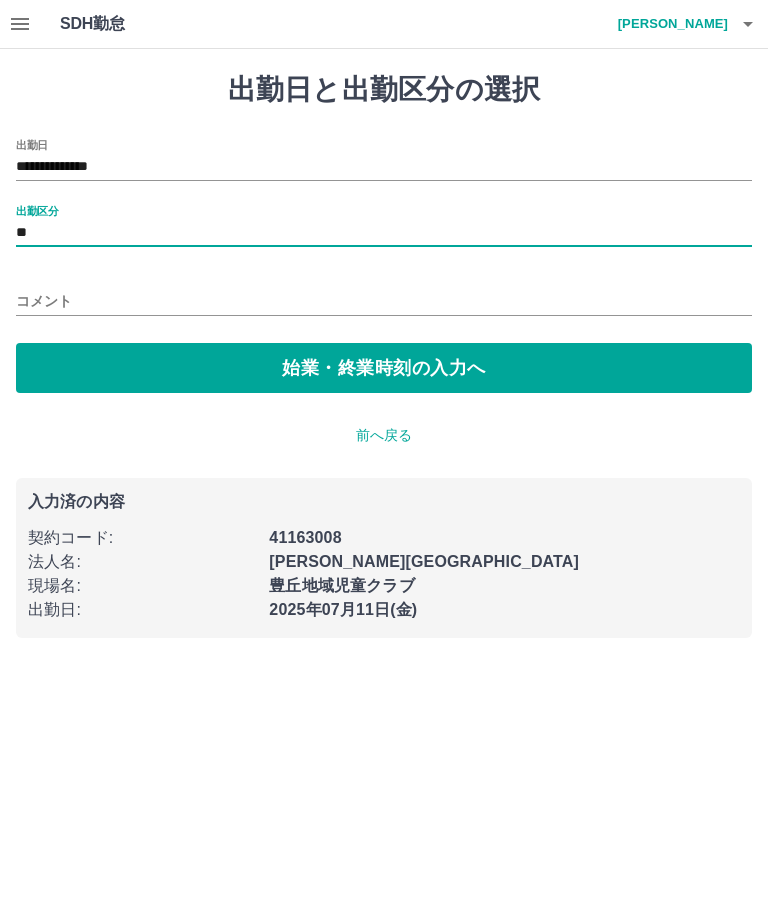 click on "始業・終業時刻の入力へ" at bounding box center [384, 368] 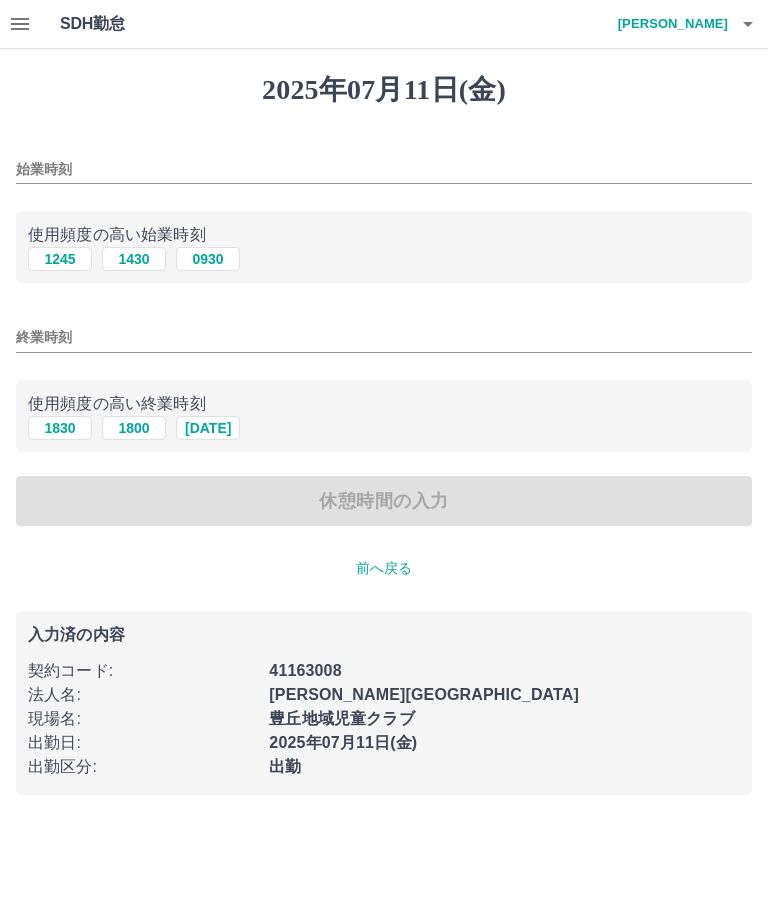 click on "休憩時間の入力" at bounding box center [384, 501] 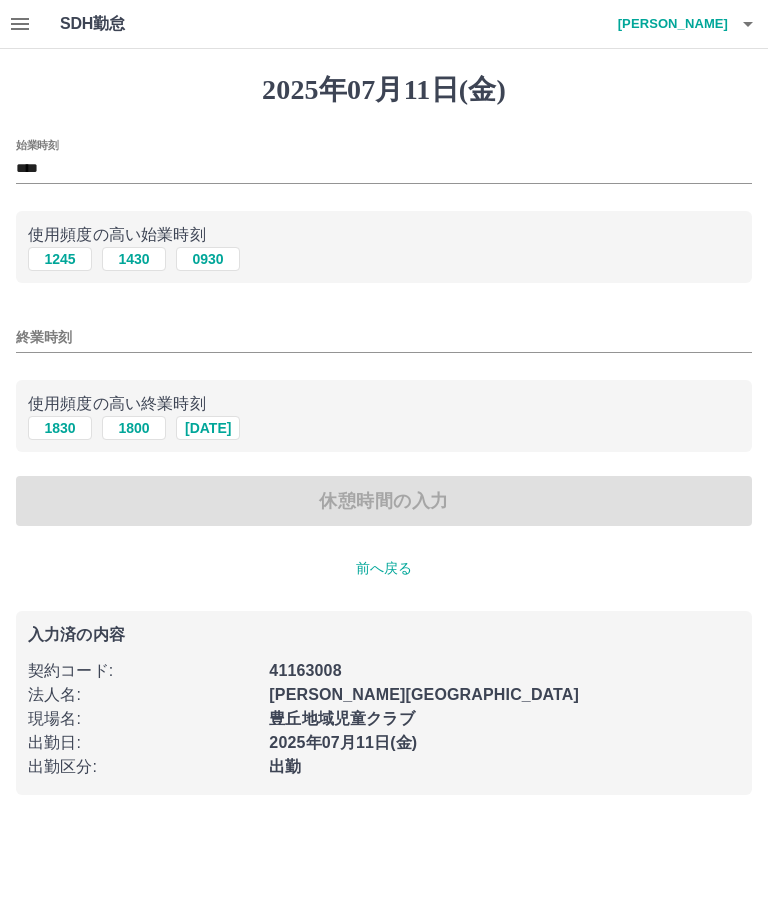 click on "1830" at bounding box center (60, 428) 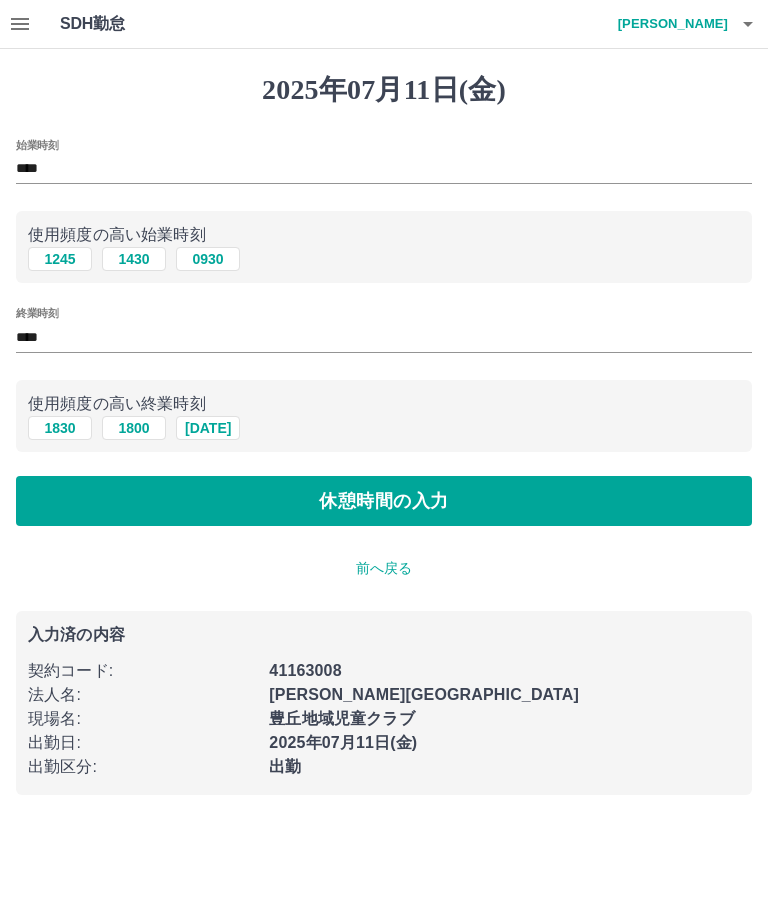 click on "休憩時間の入力" at bounding box center (384, 501) 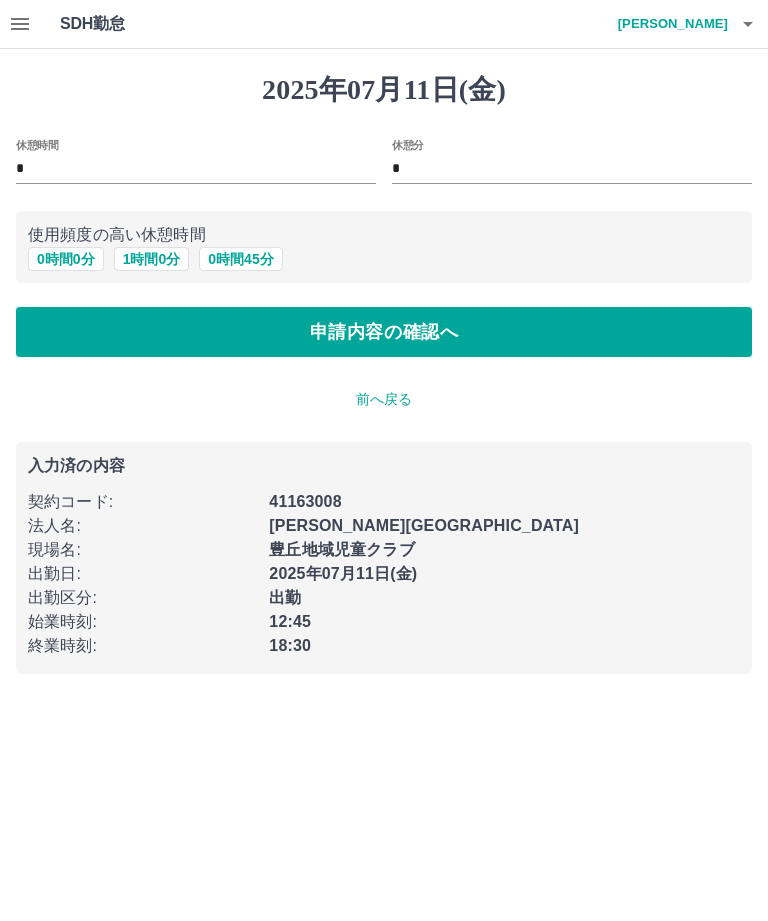 click on "申請内容の確認へ" at bounding box center (384, 332) 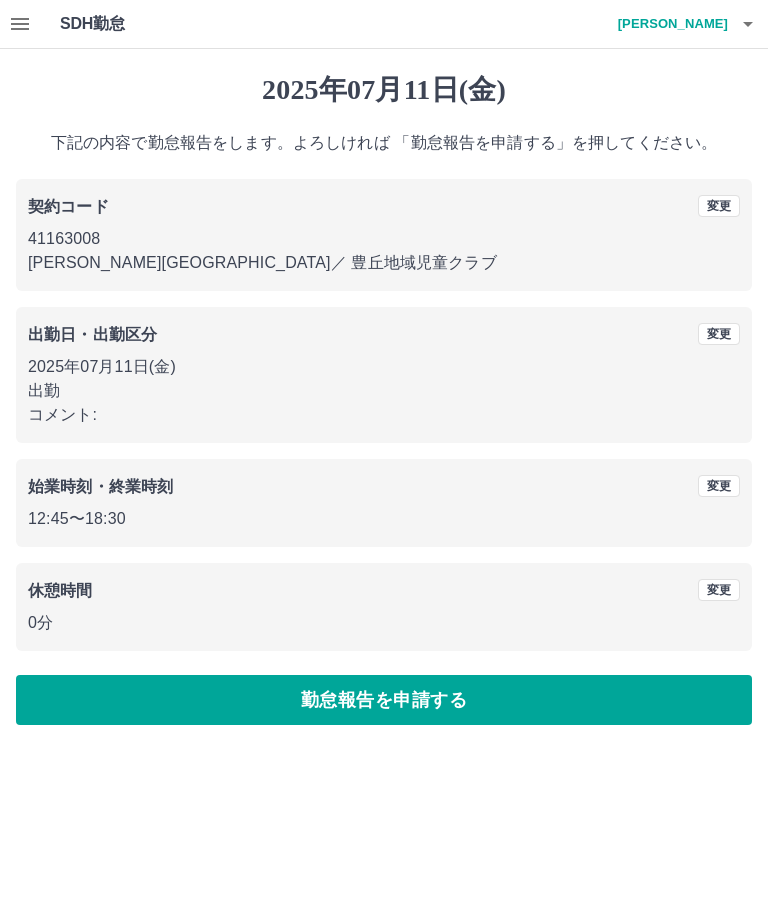 click on "勤怠報告を申請する" at bounding box center (384, 700) 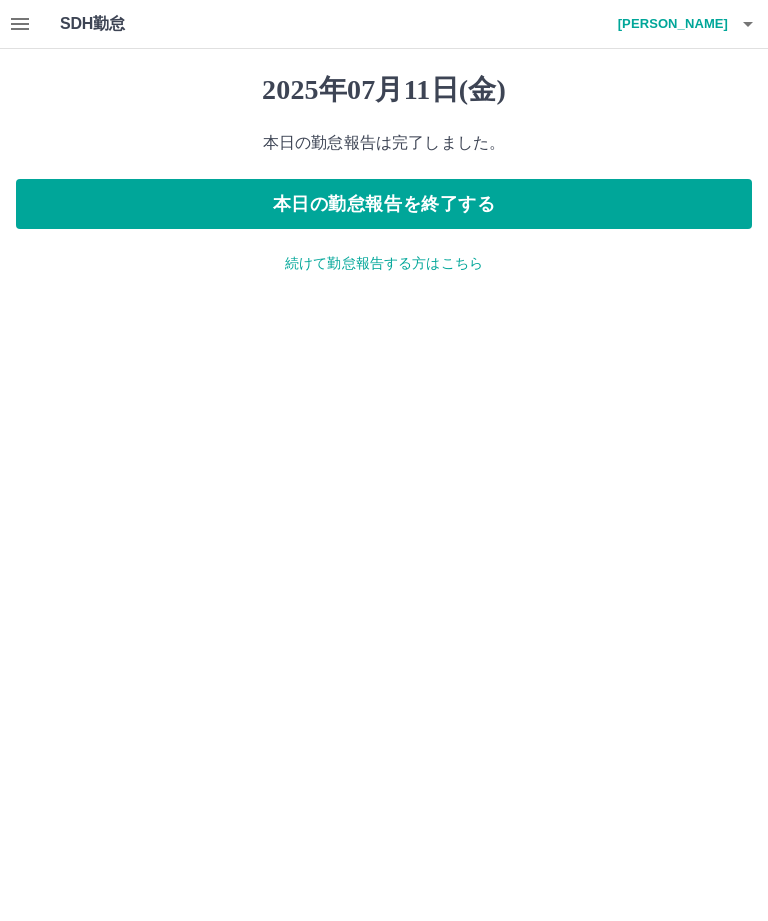 click on "本日の勤怠報告を終了する" at bounding box center [384, 204] 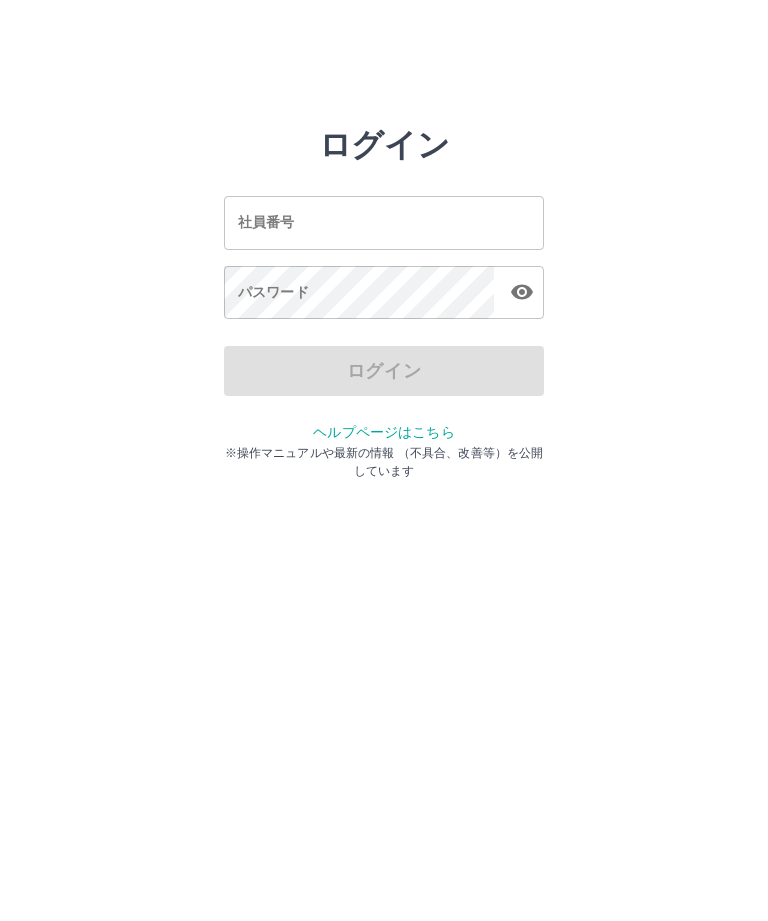 scroll, scrollTop: 0, scrollLeft: 0, axis: both 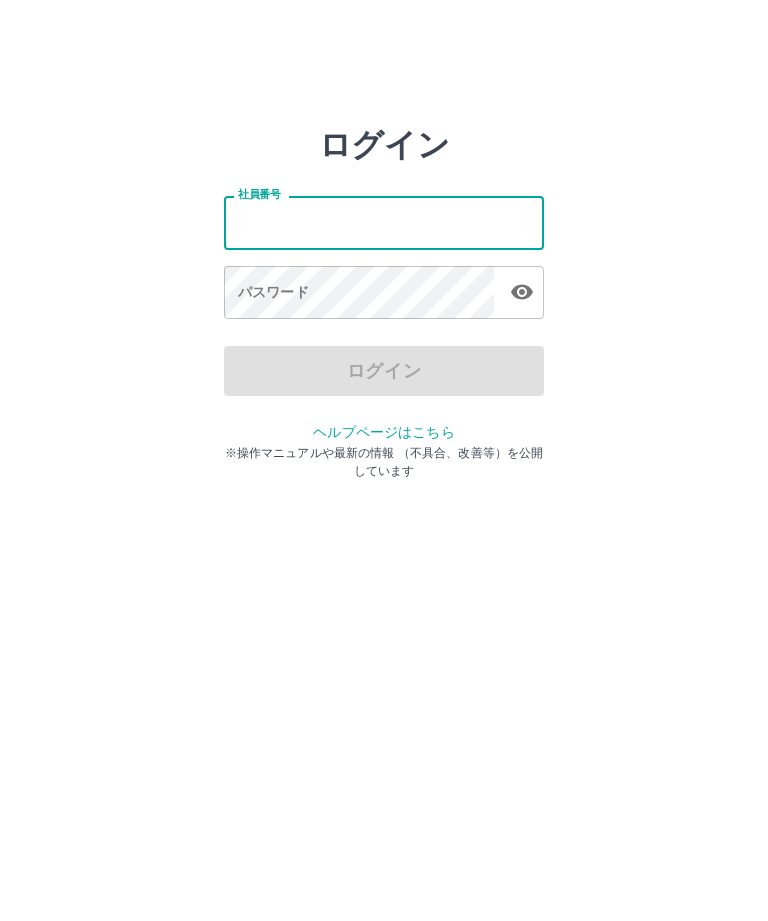 type on "*******" 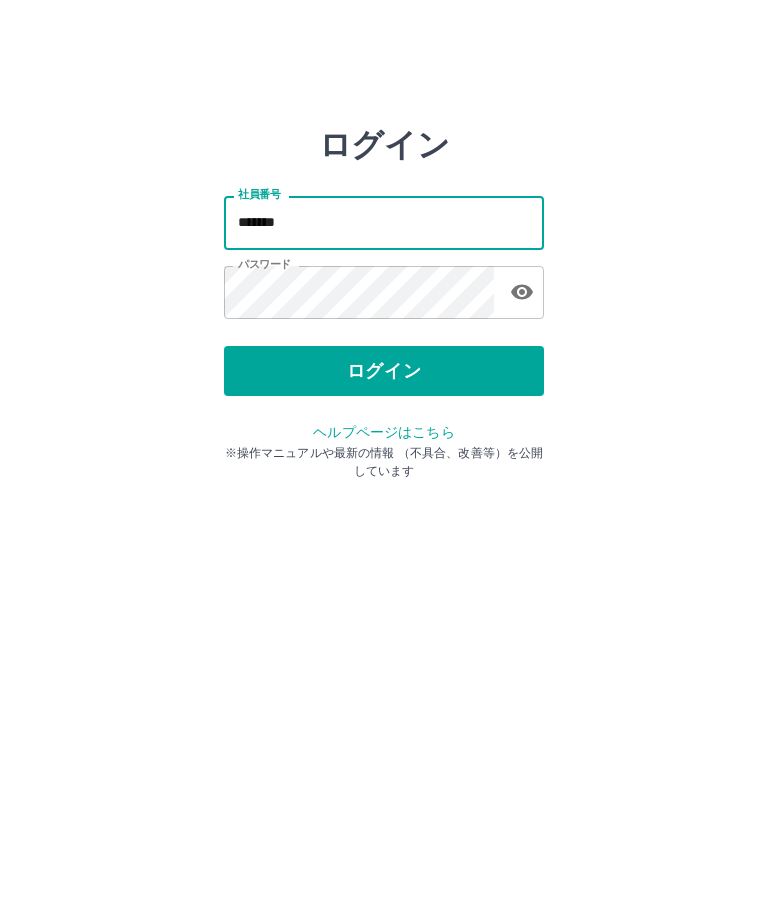 click on "ログイン" at bounding box center [384, 371] 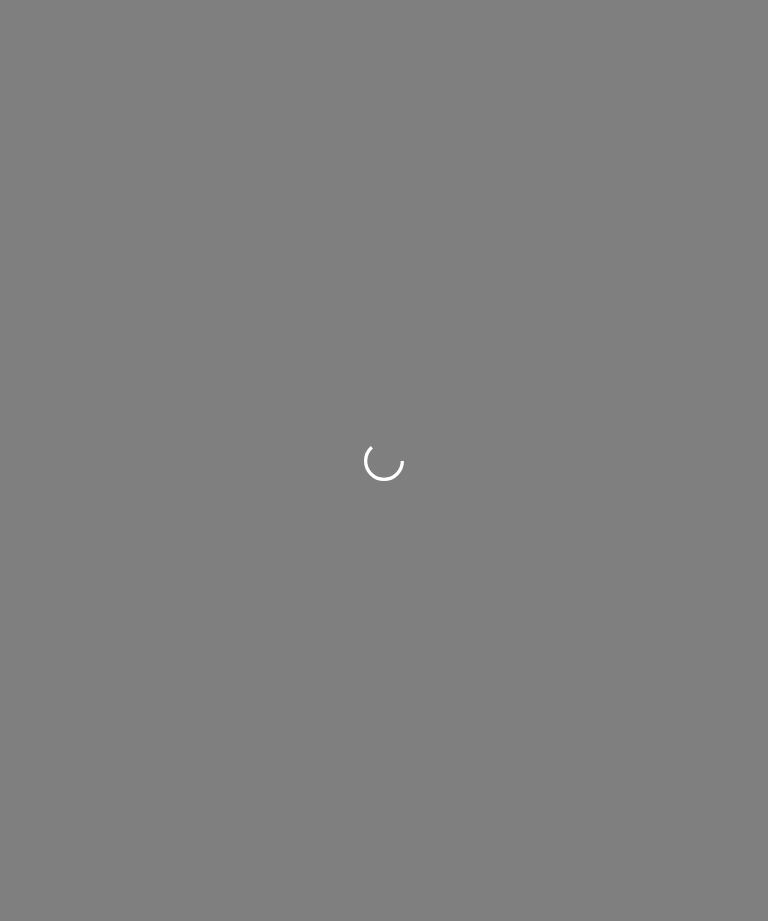 scroll, scrollTop: 0, scrollLeft: 0, axis: both 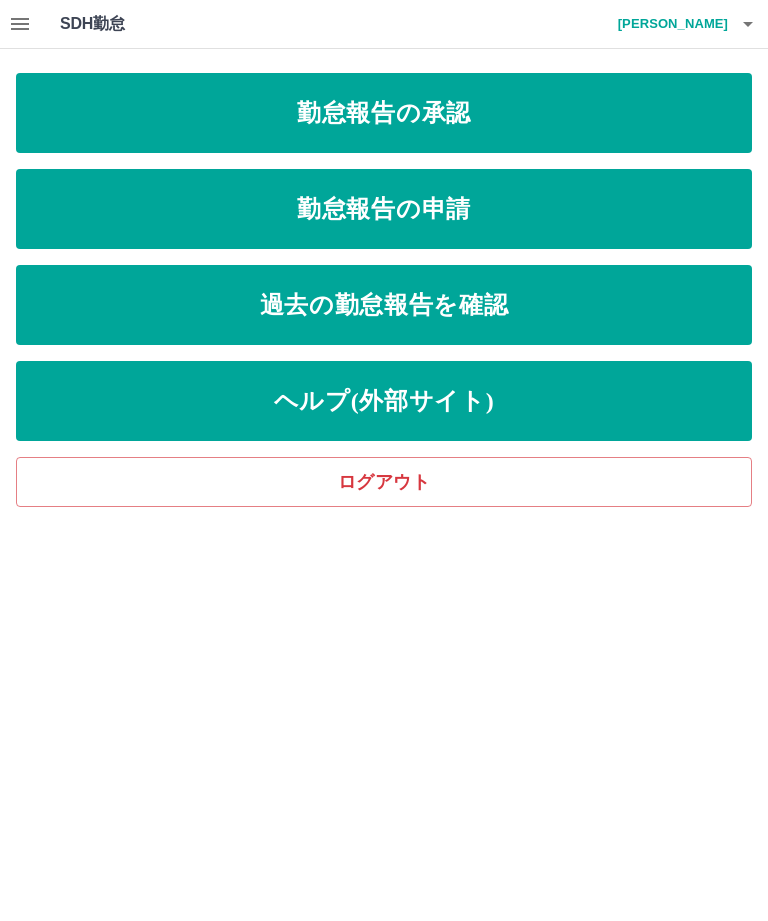 click on "勤怠報告の承認" at bounding box center [384, 113] 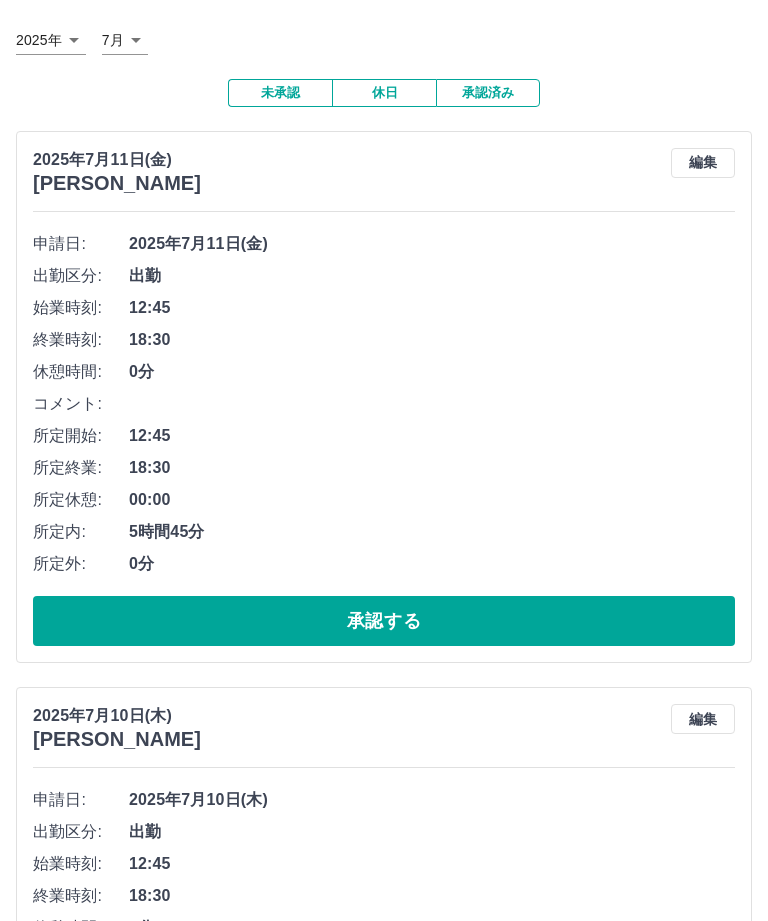scroll, scrollTop: 174, scrollLeft: 0, axis: vertical 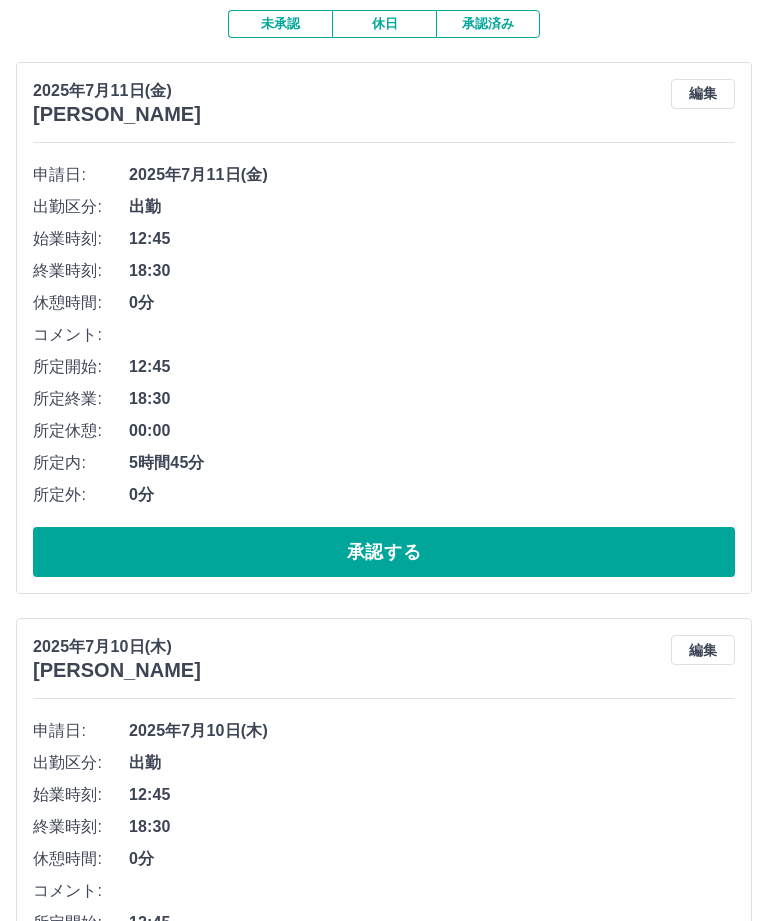 click on "承認する" at bounding box center [384, 1108] 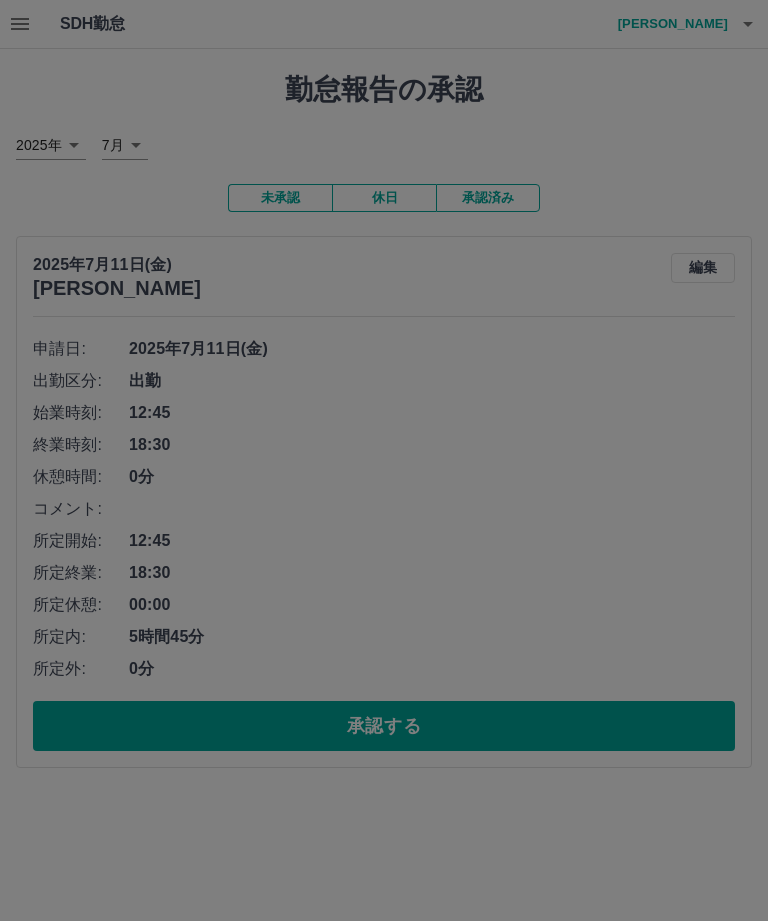 scroll, scrollTop: 0, scrollLeft: 0, axis: both 